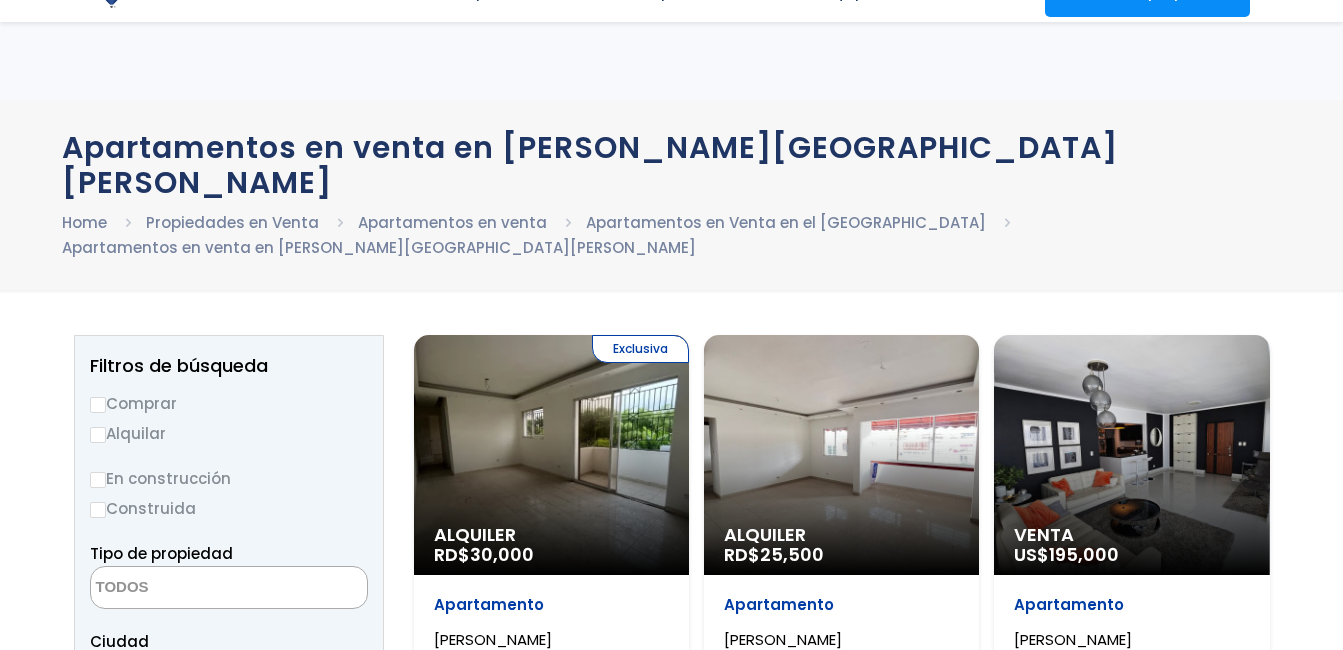select 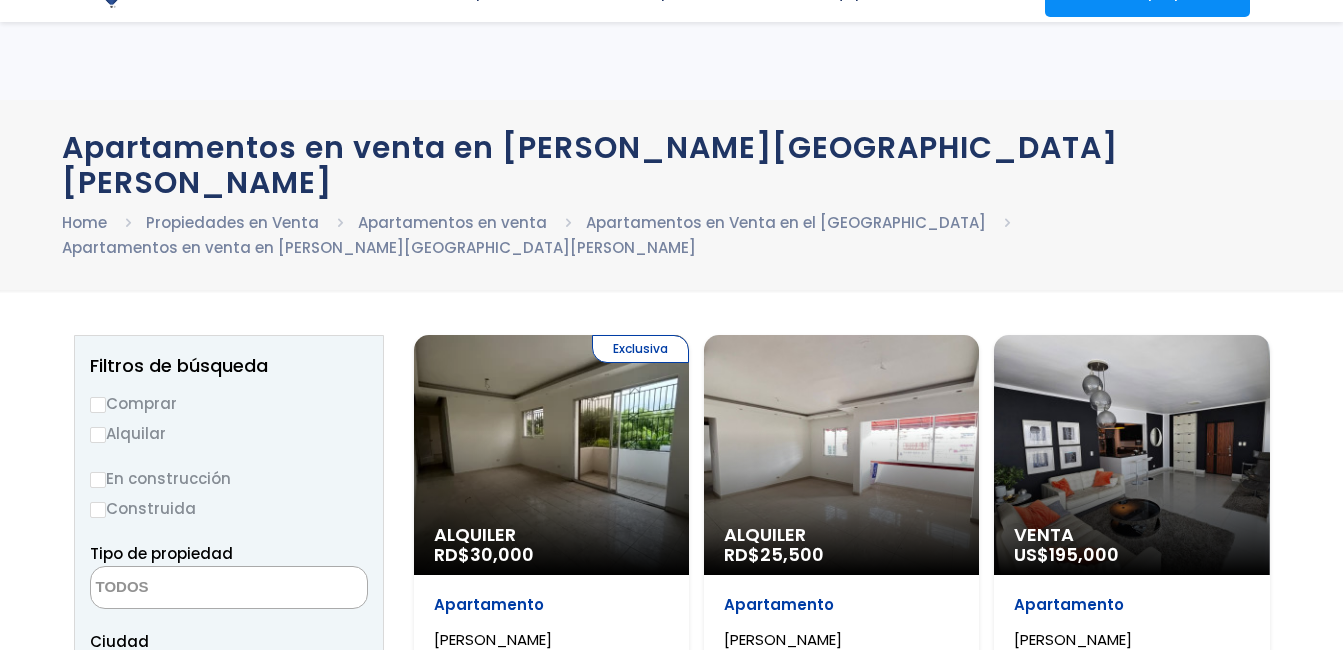 scroll, scrollTop: 400, scrollLeft: 0, axis: vertical 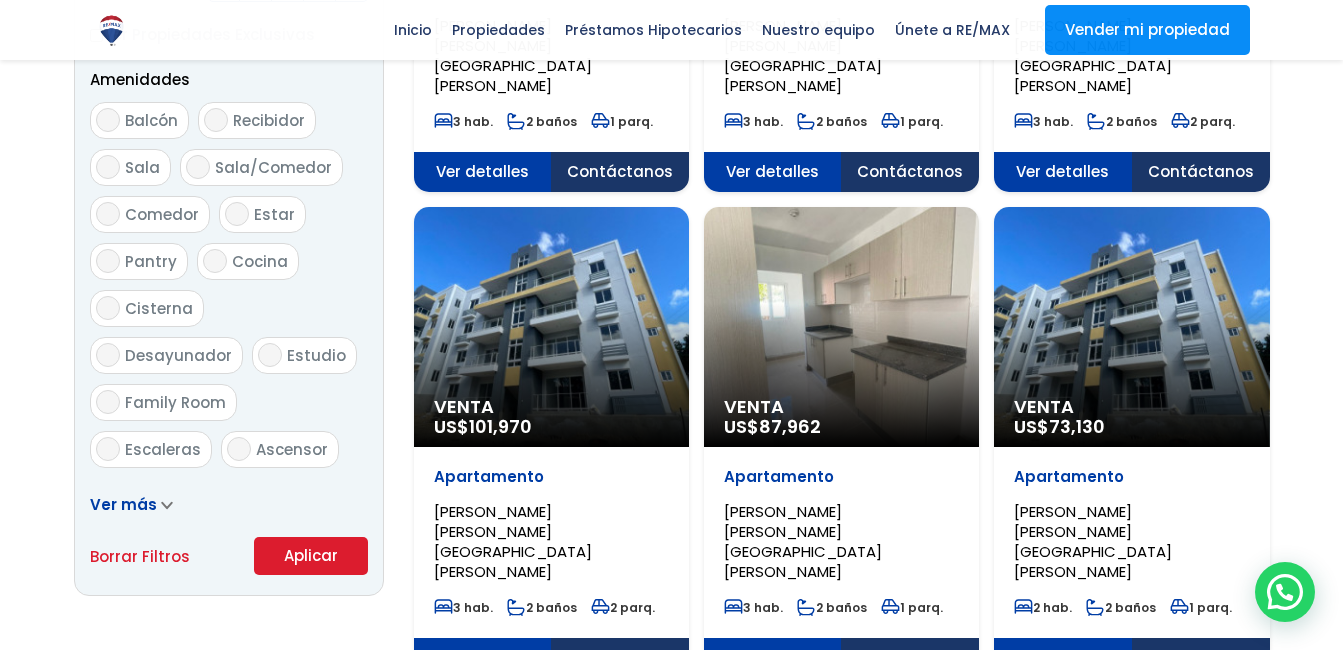 click on "ARROYO MANZANO, SANTO DOMINGO DE GUZMÁN" at bounding box center [513, -431] 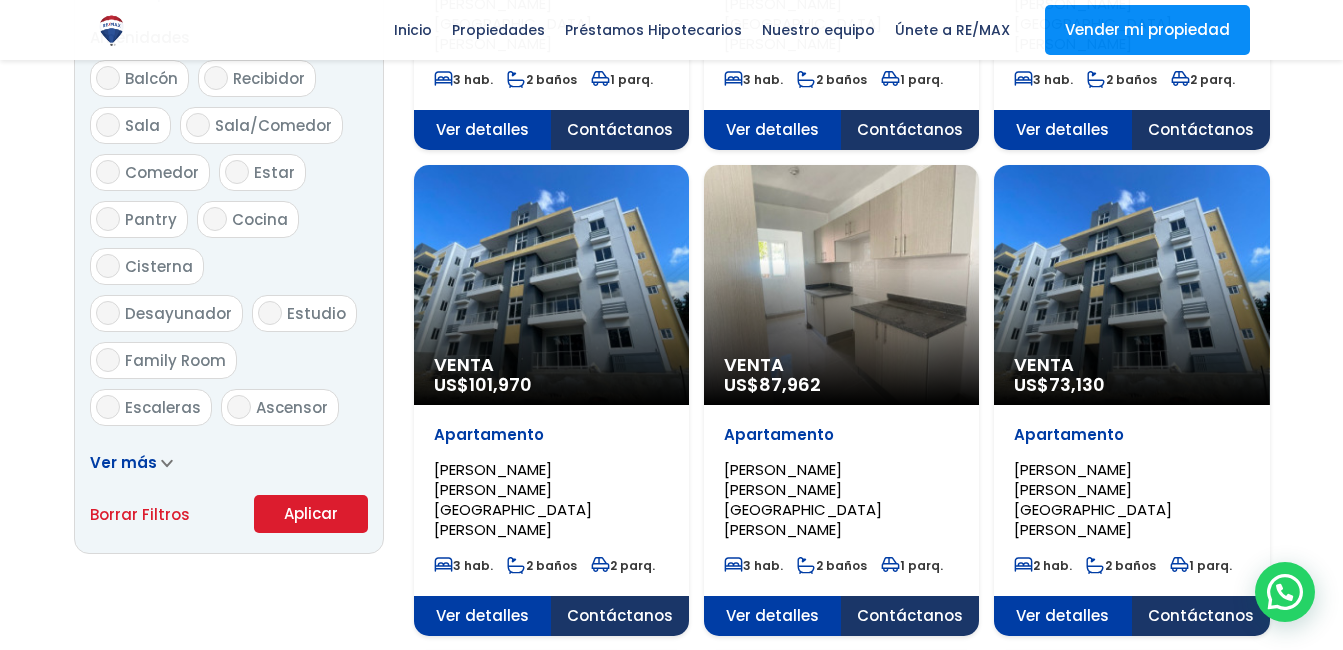 scroll, scrollTop: 1100, scrollLeft: 0, axis: vertical 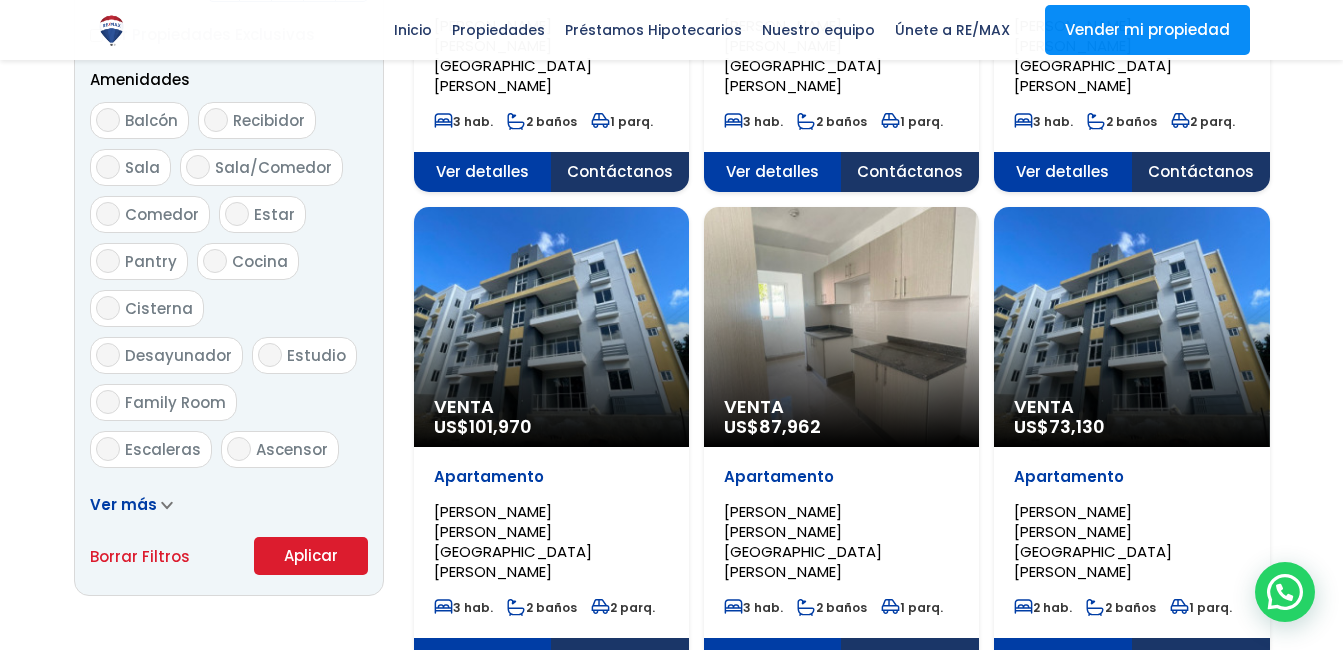click on "101,970" at bounding box center (502, -546) 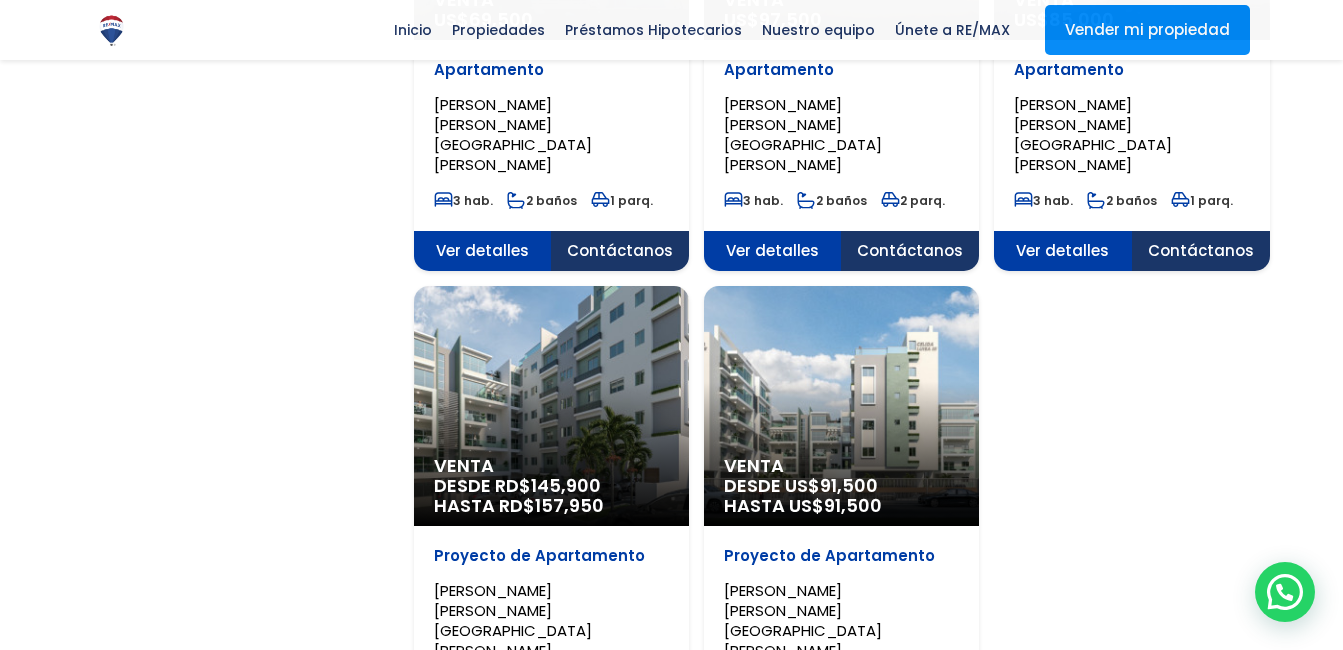 scroll, scrollTop: 2000, scrollLeft: 0, axis: vertical 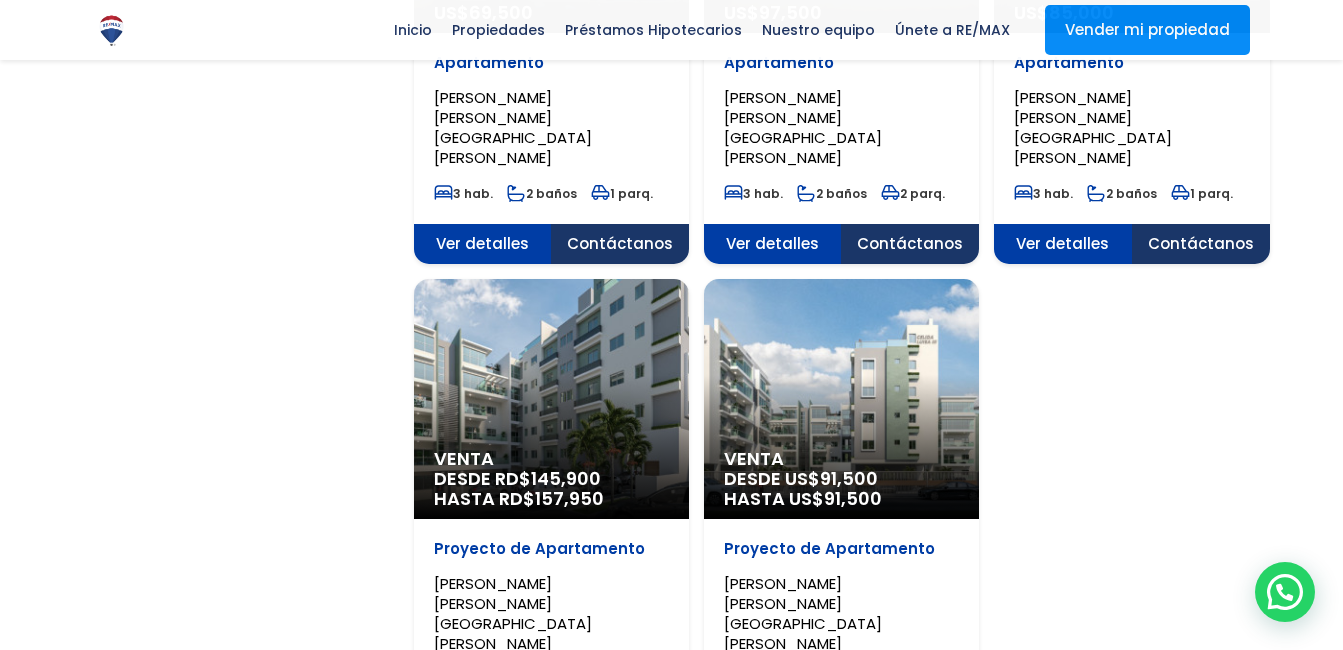 click on "Proyecto de Apartamento
ARROYO MANZANO, SANTO DOMINGO DE GUZMÁN" at bounding box center (551, -1348) 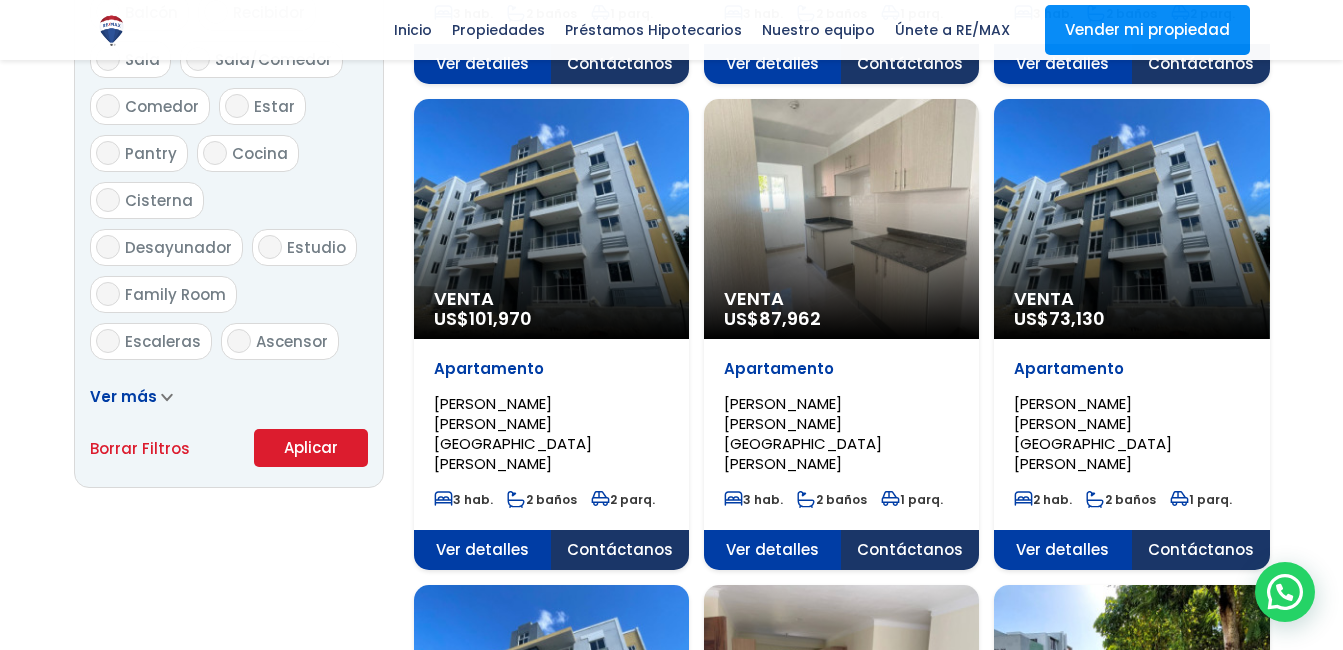 scroll, scrollTop: 1200, scrollLeft: 0, axis: vertical 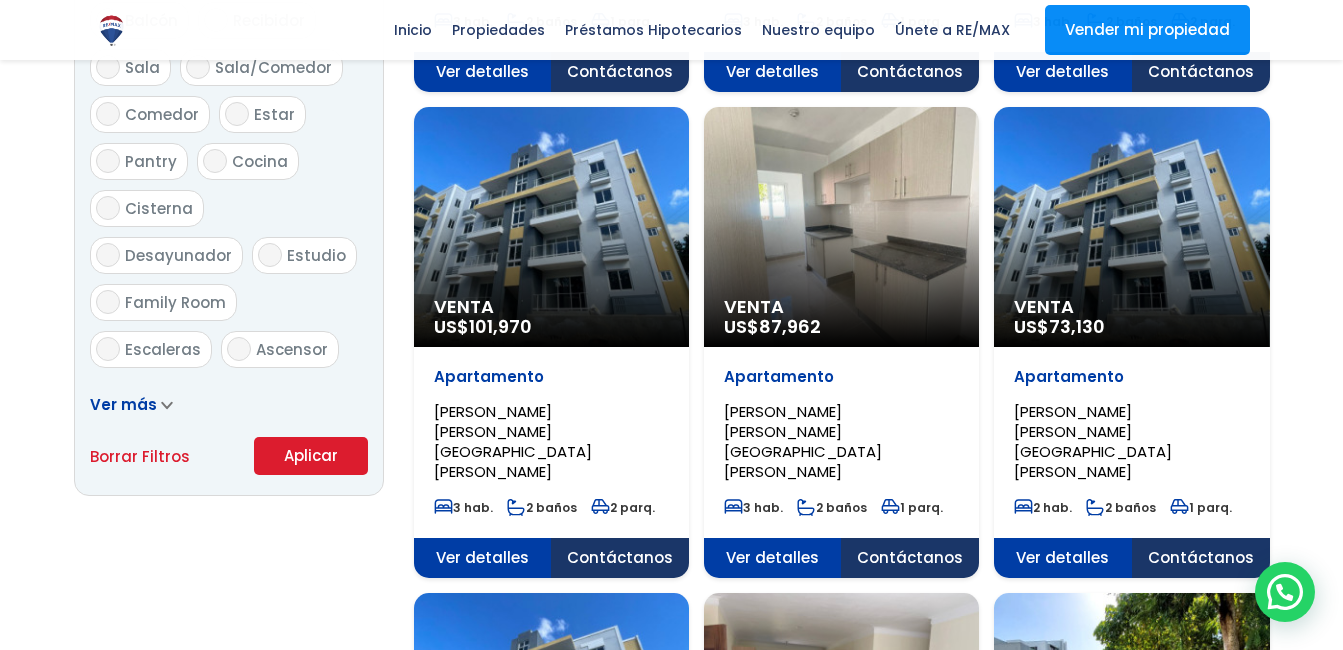 click on "ARROYO MANZANO, SANTO DOMINGO DE GUZMÁN" at bounding box center (513, -531) 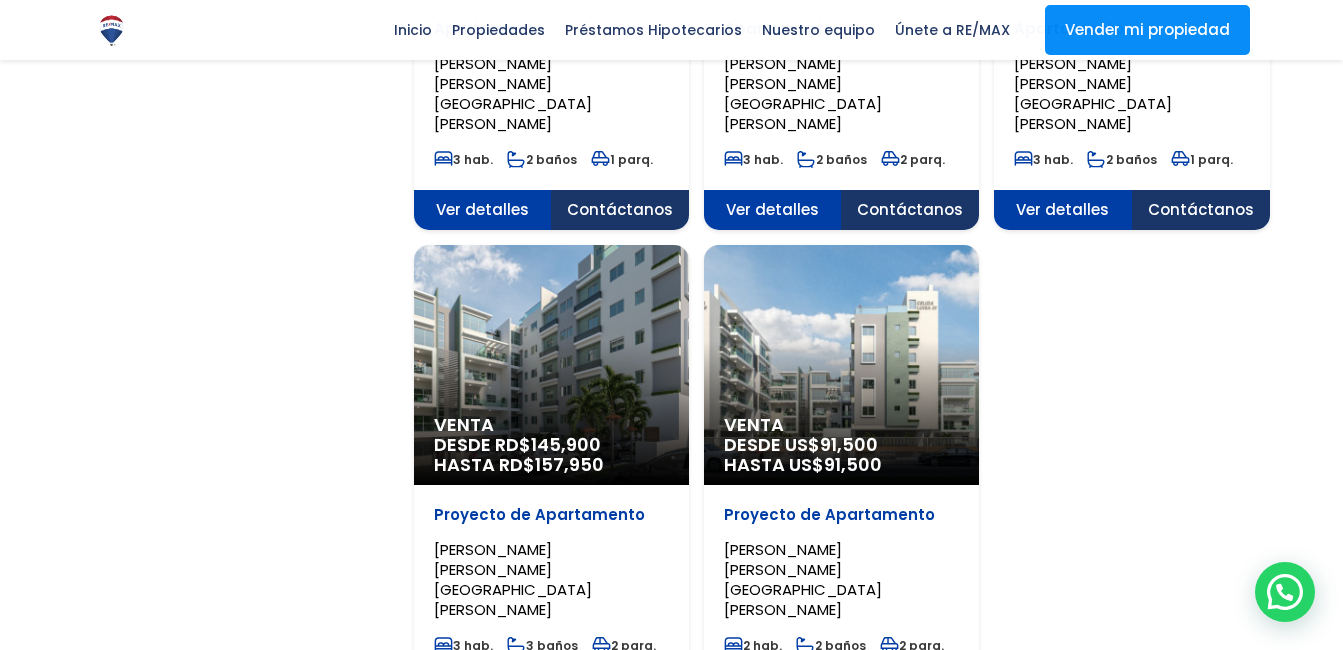 scroll, scrollTop: 2000, scrollLeft: 0, axis: vertical 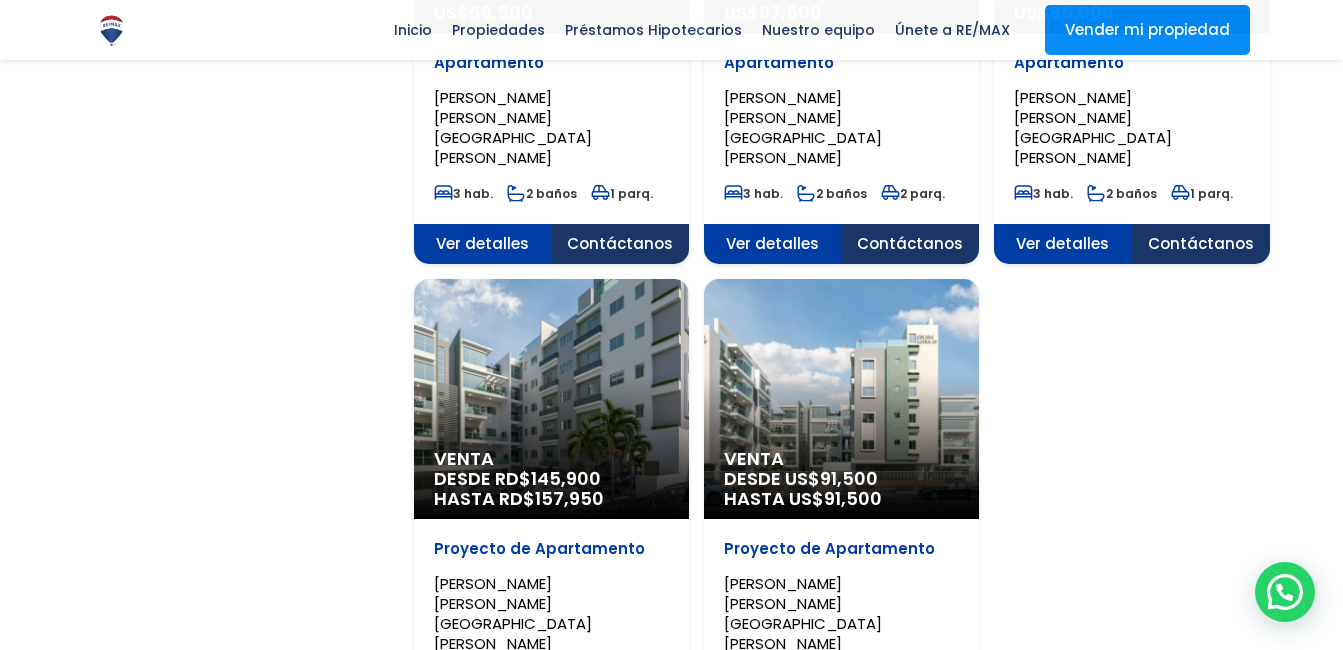 click on "Proyecto de Apartamento" at bounding box center [551, -1395] 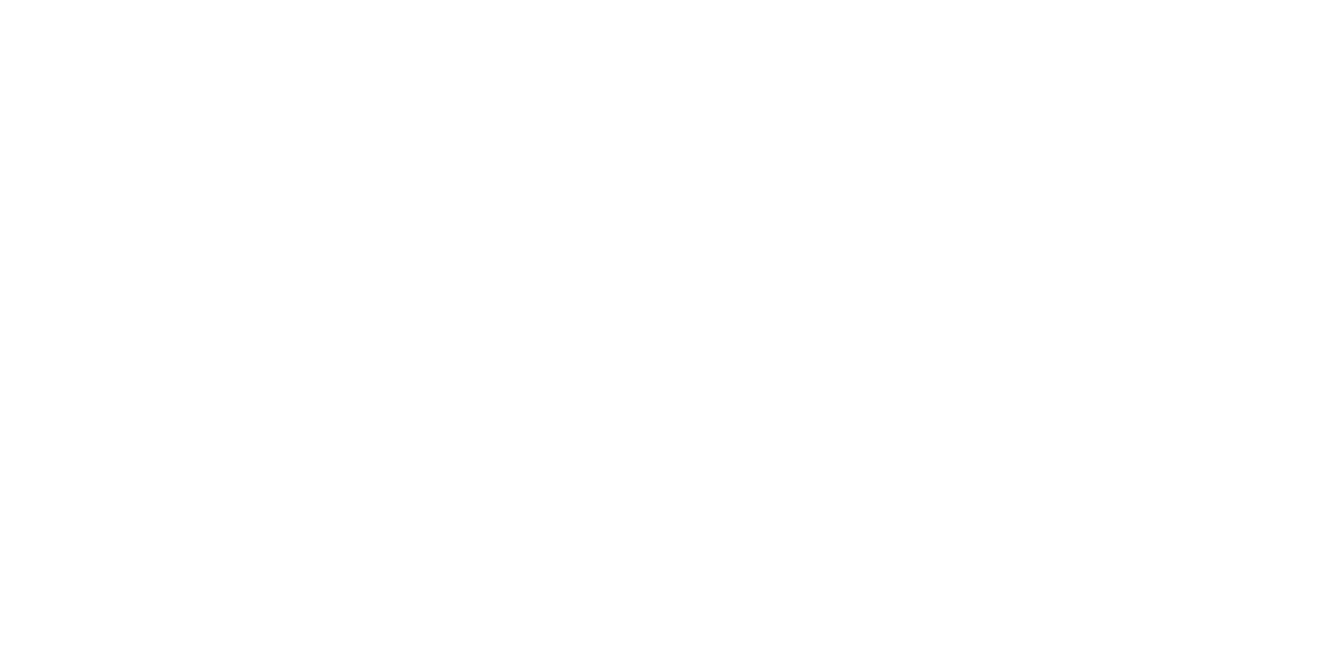 scroll, scrollTop: 0, scrollLeft: 0, axis: both 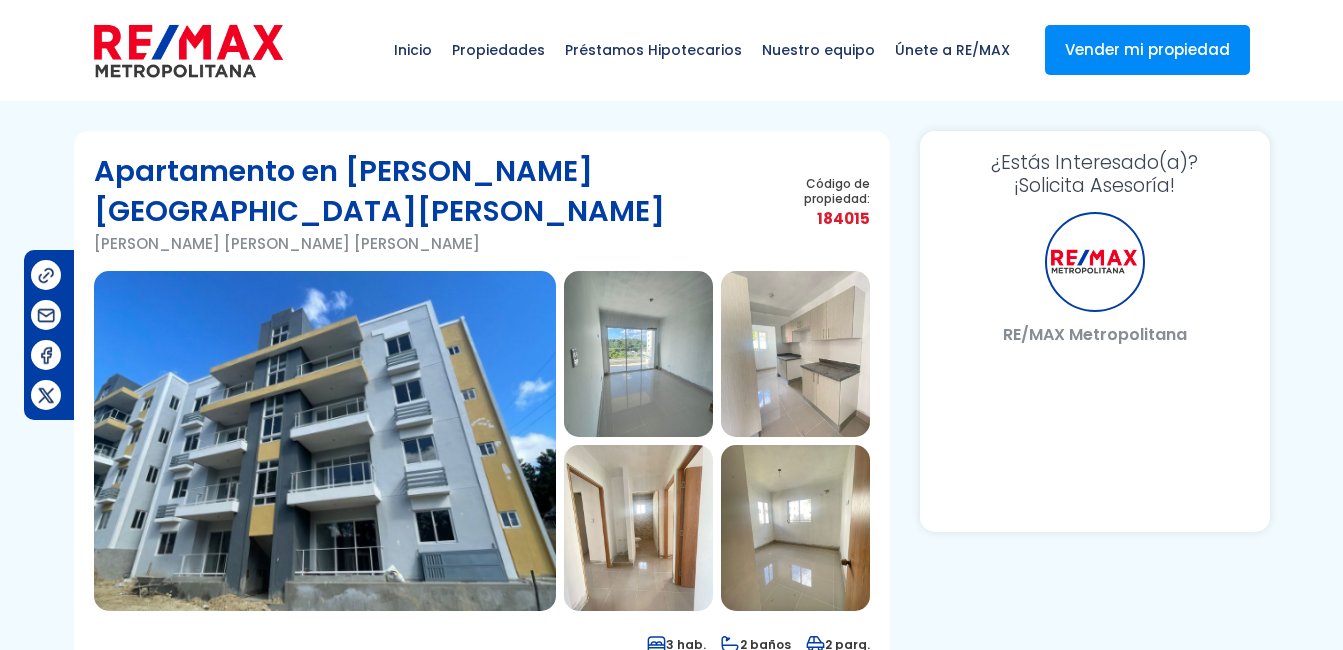 select on "DO" 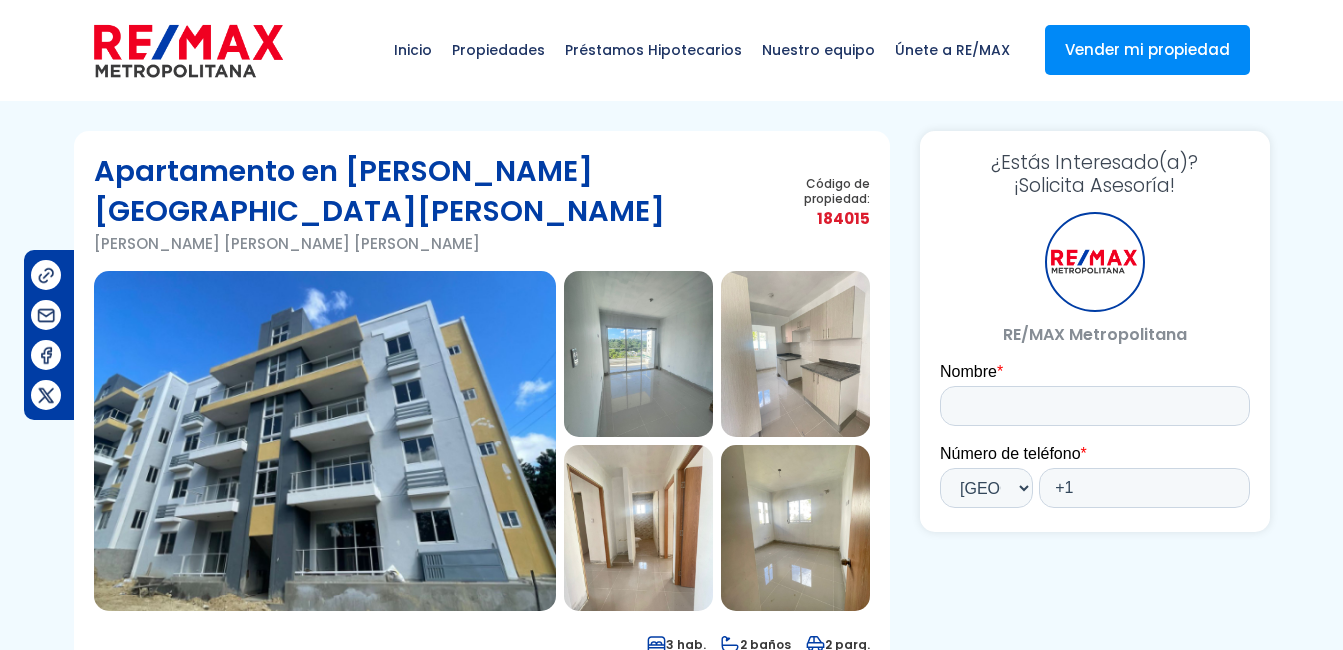 scroll, scrollTop: 0, scrollLeft: 0, axis: both 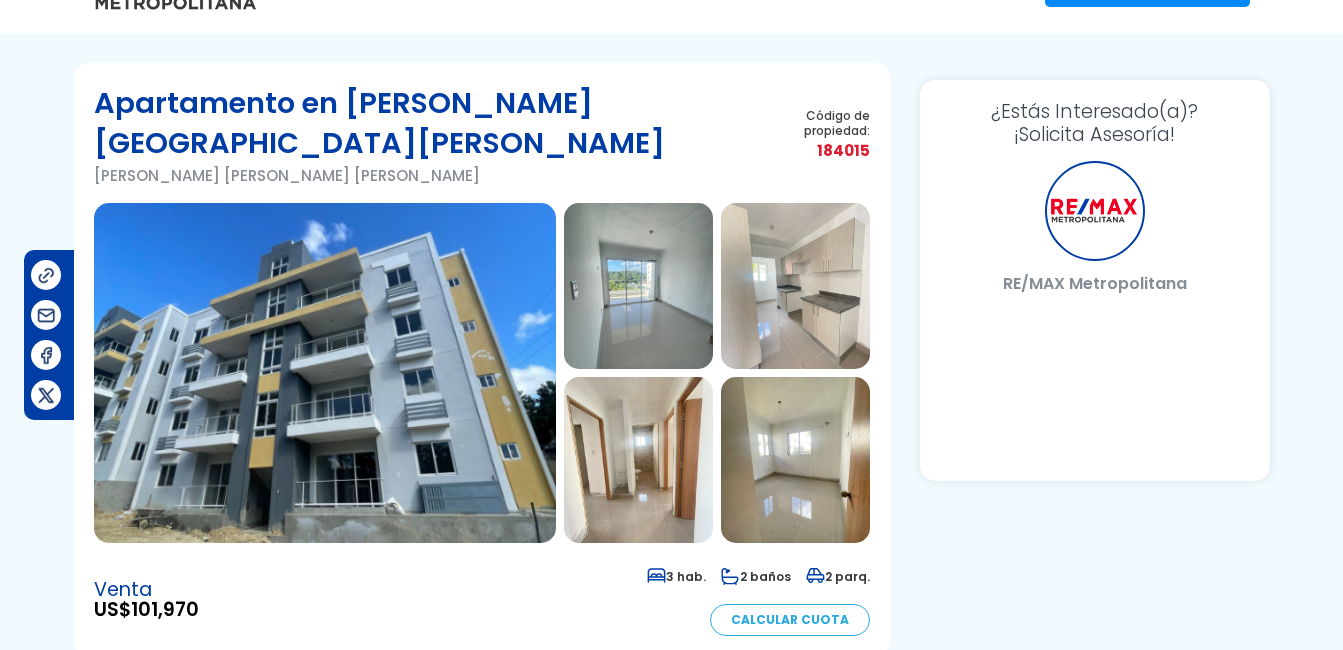 select on "DO" 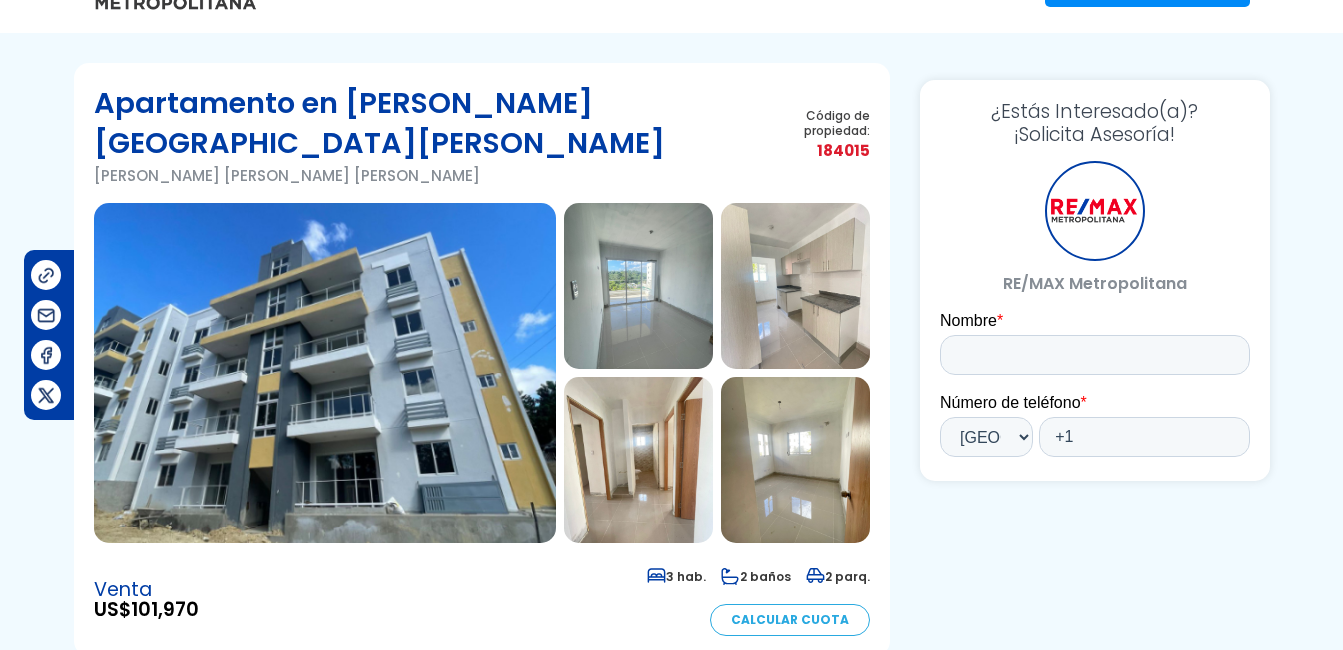 scroll, scrollTop: 0, scrollLeft: 0, axis: both 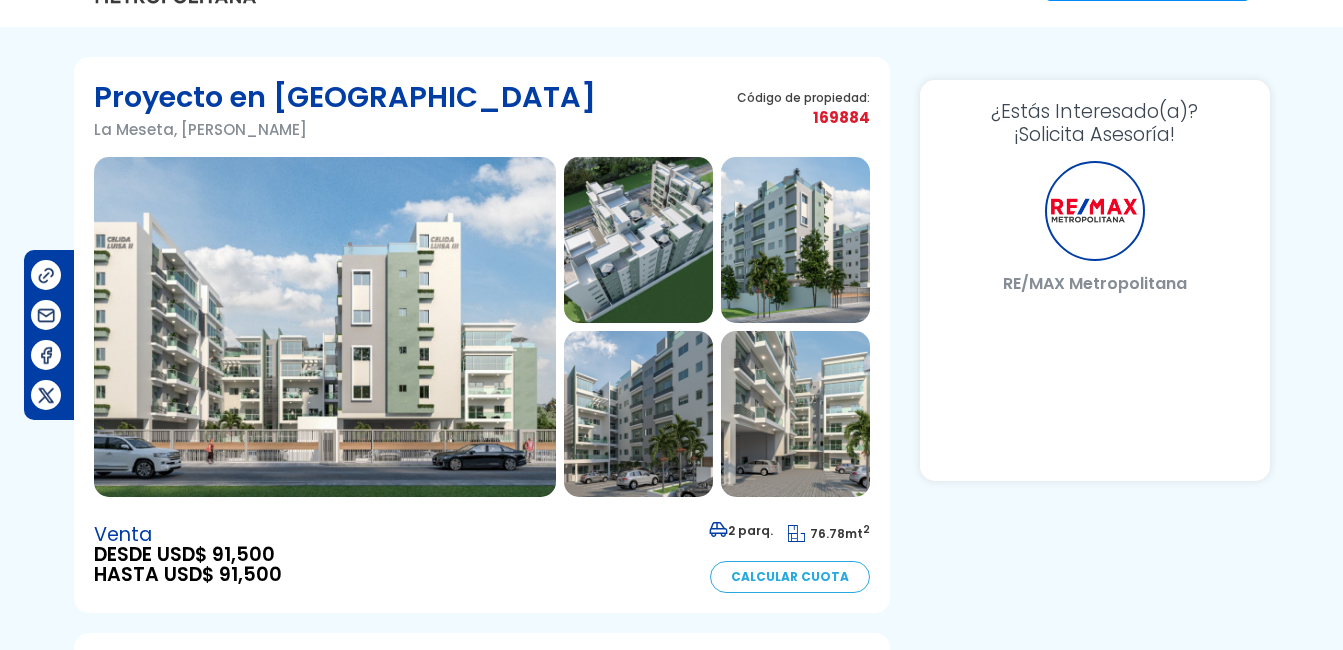 select on "DO" 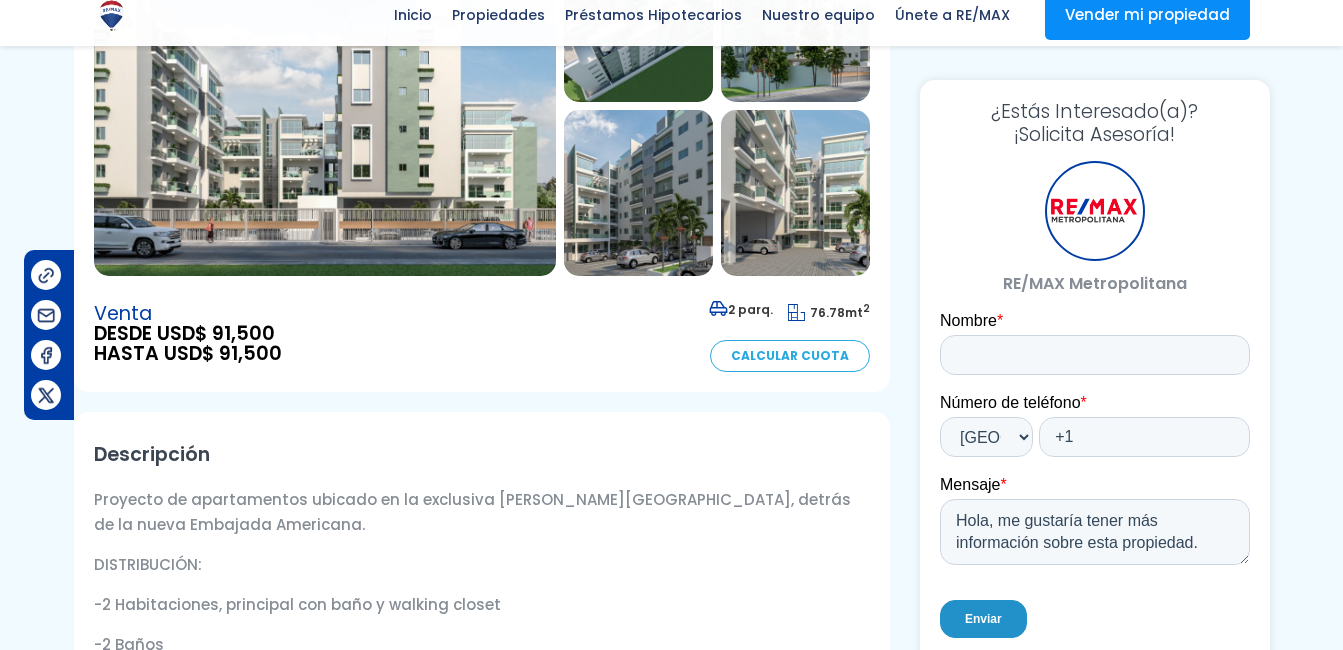 scroll, scrollTop: 0, scrollLeft: 0, axis: both 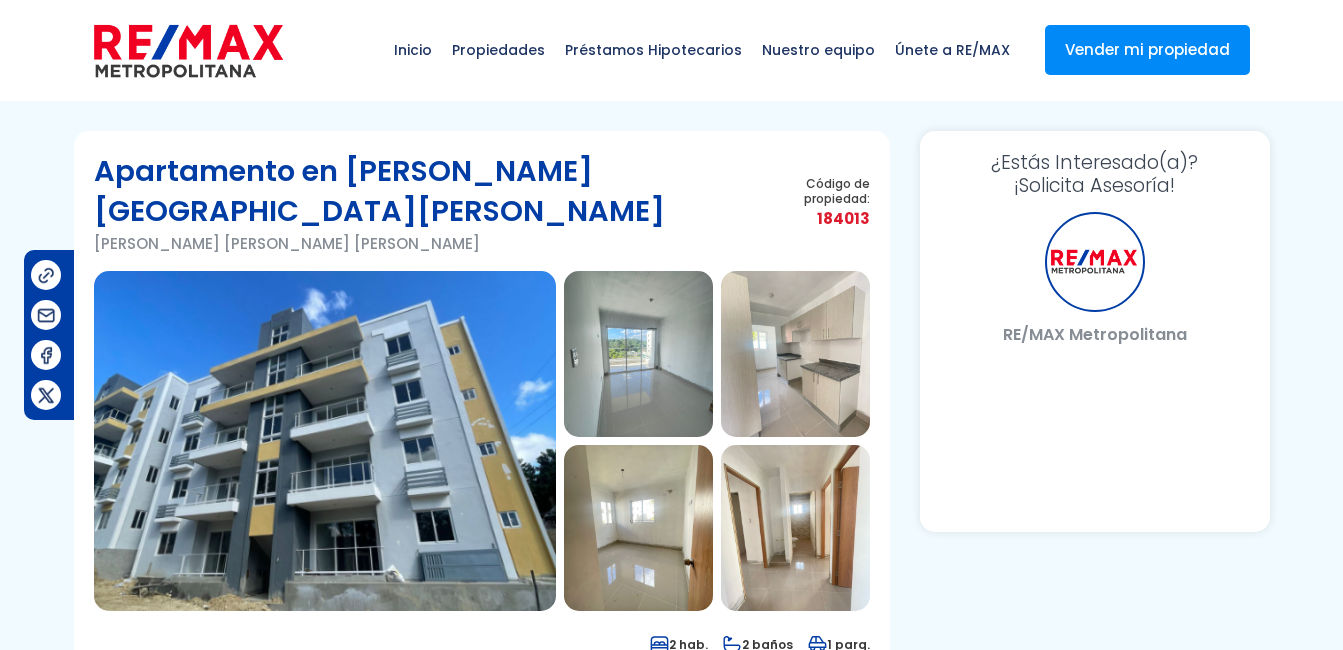 select on "DO" 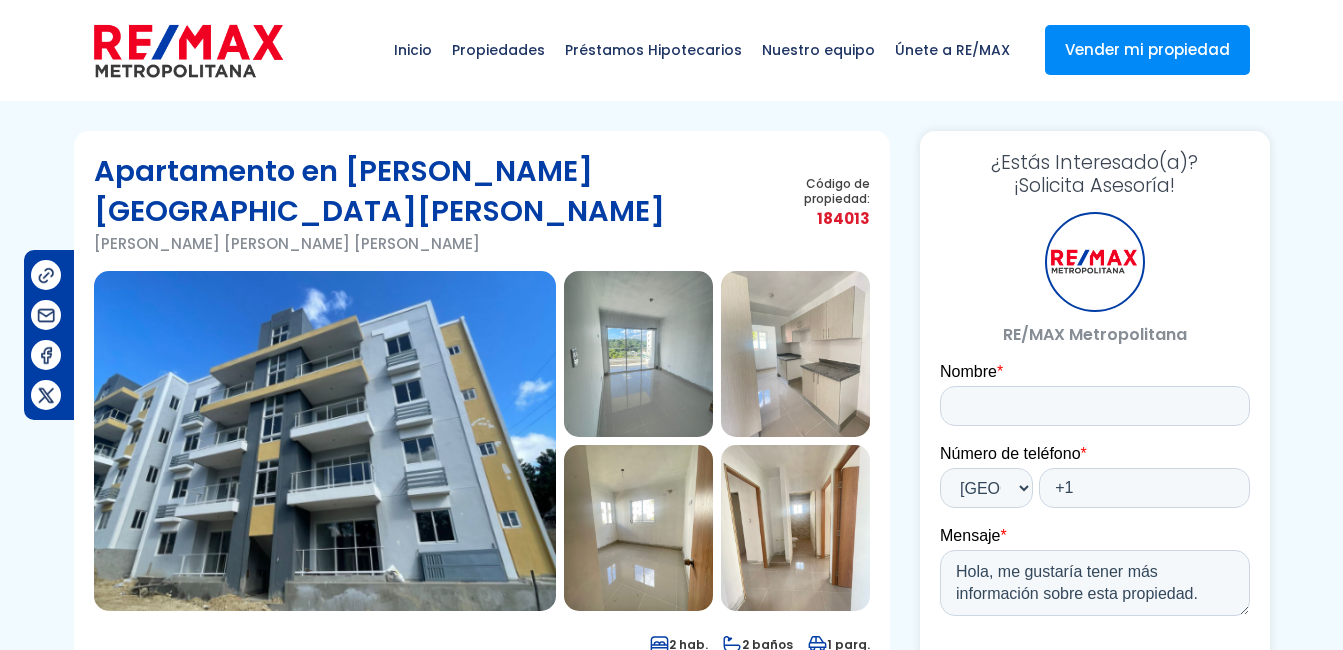 scroll, scrollTop: 0, scrollLeft: 0, axis: both 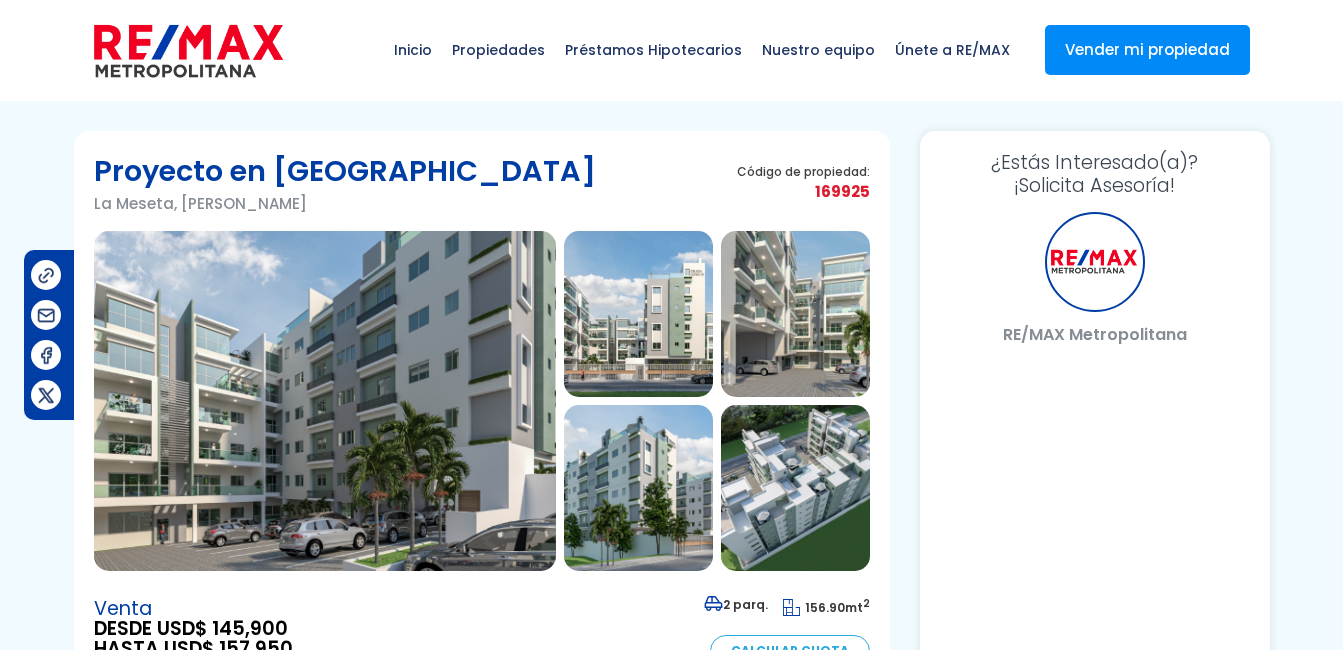 select on "DO" 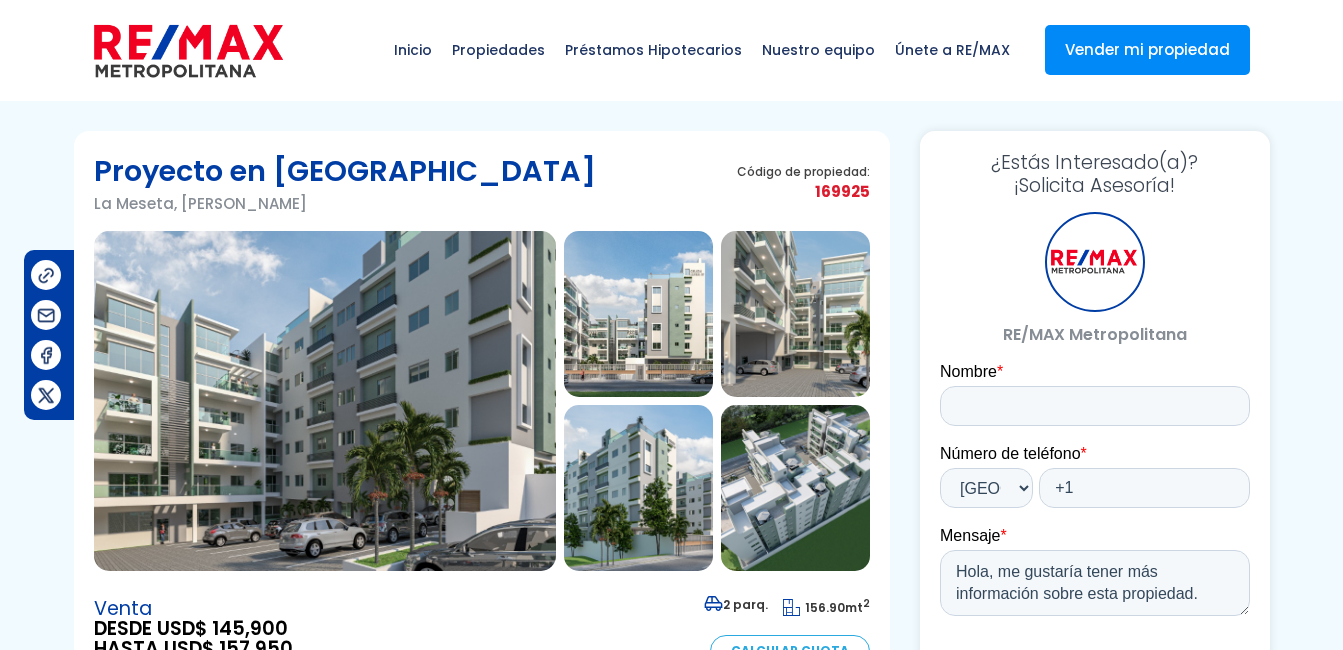 scroll, scrollTop: 0, scrollLeft: 0, axis: both 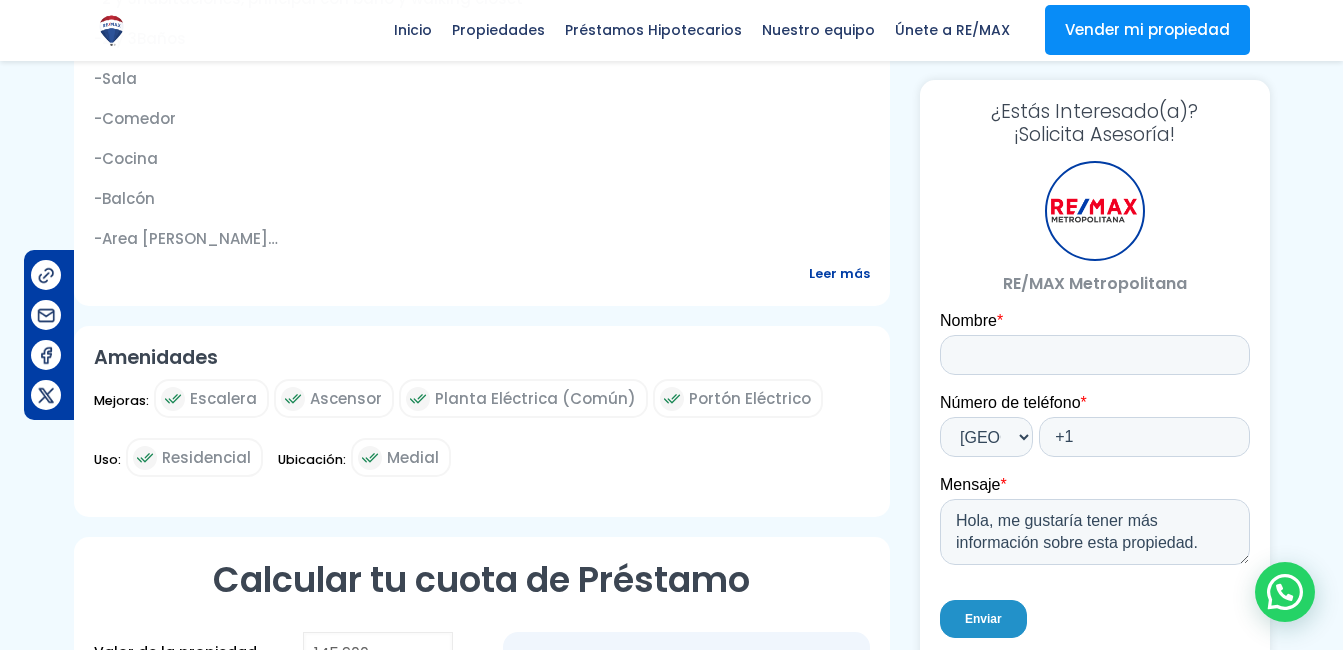 click on "Leer más" at bounding box center [839, 273] 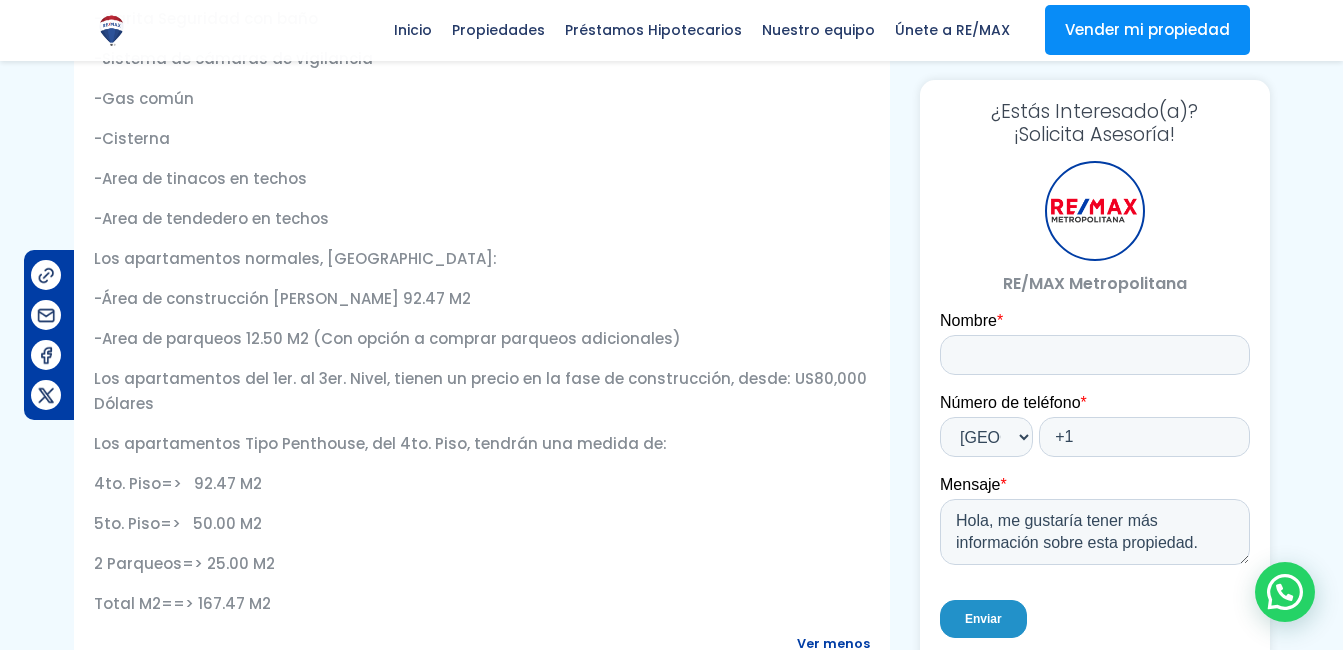 scroll, scrollTop: 2000, scrollLeft: 0, axis: vertical 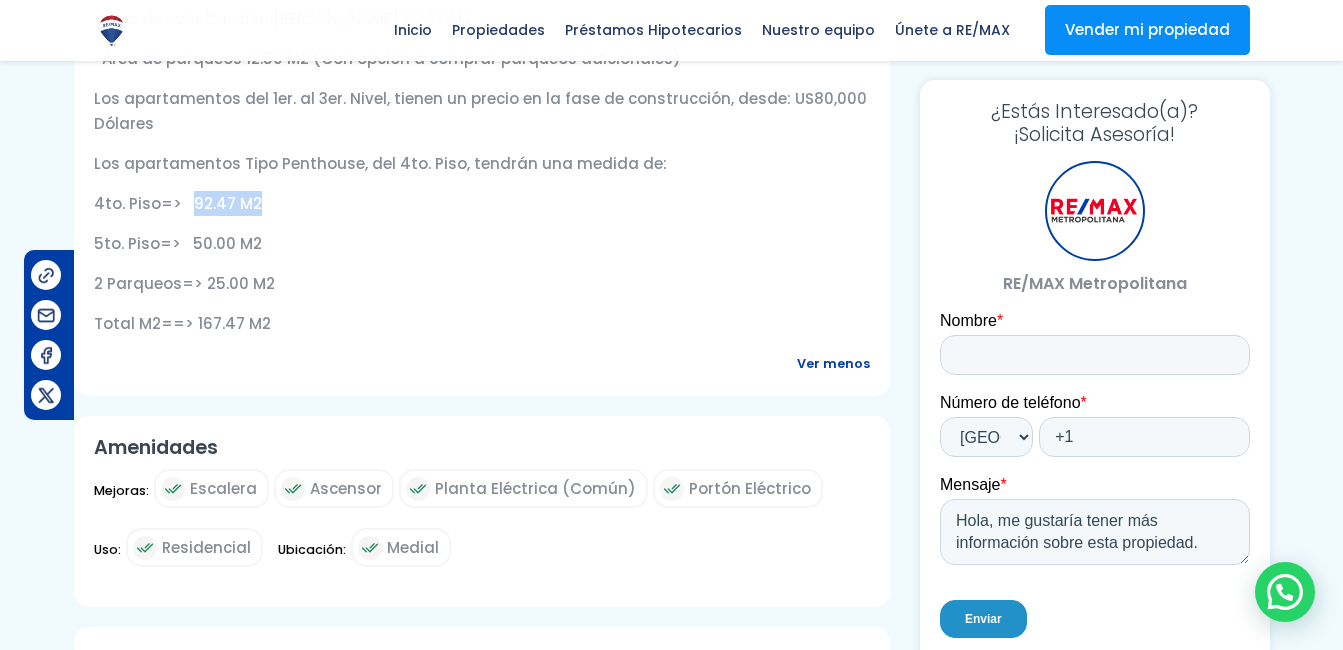 drag, startPoint x: 253, startPoint y: 205, endPoint x: 187, endPoint y: 210, distance: 66.189125 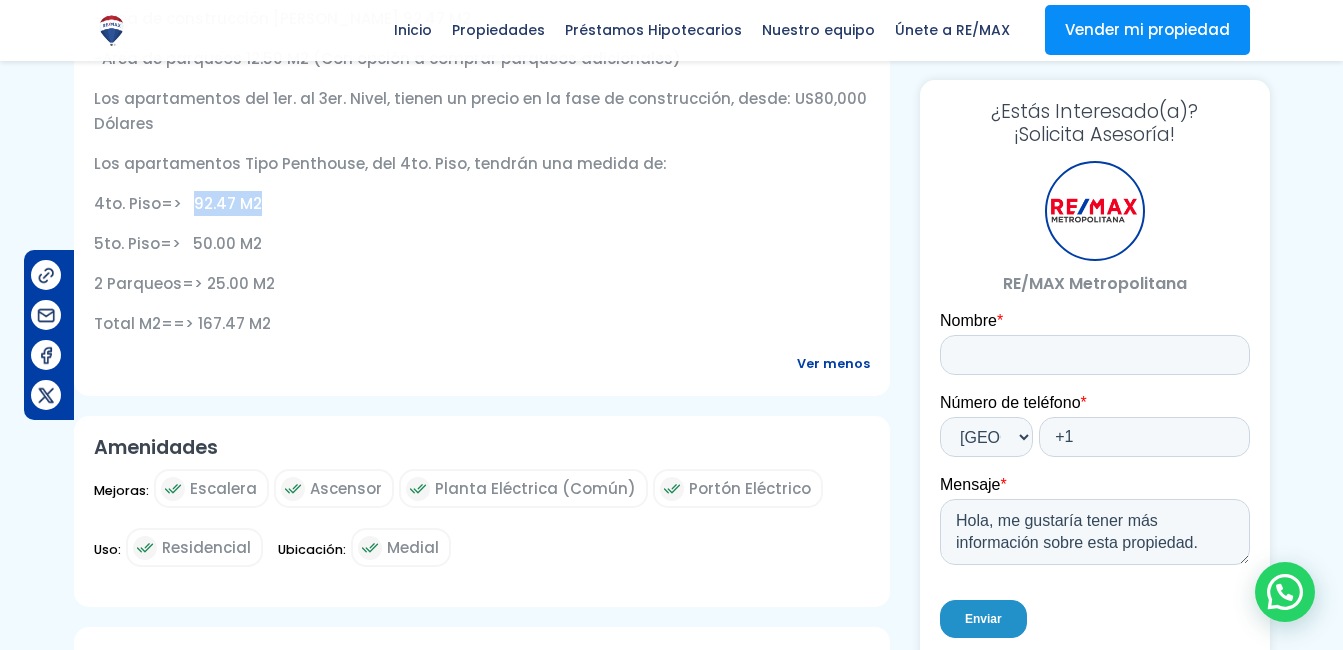 click on "4to. Piso=>   92.47 M2" at bounding box center [482, 203] 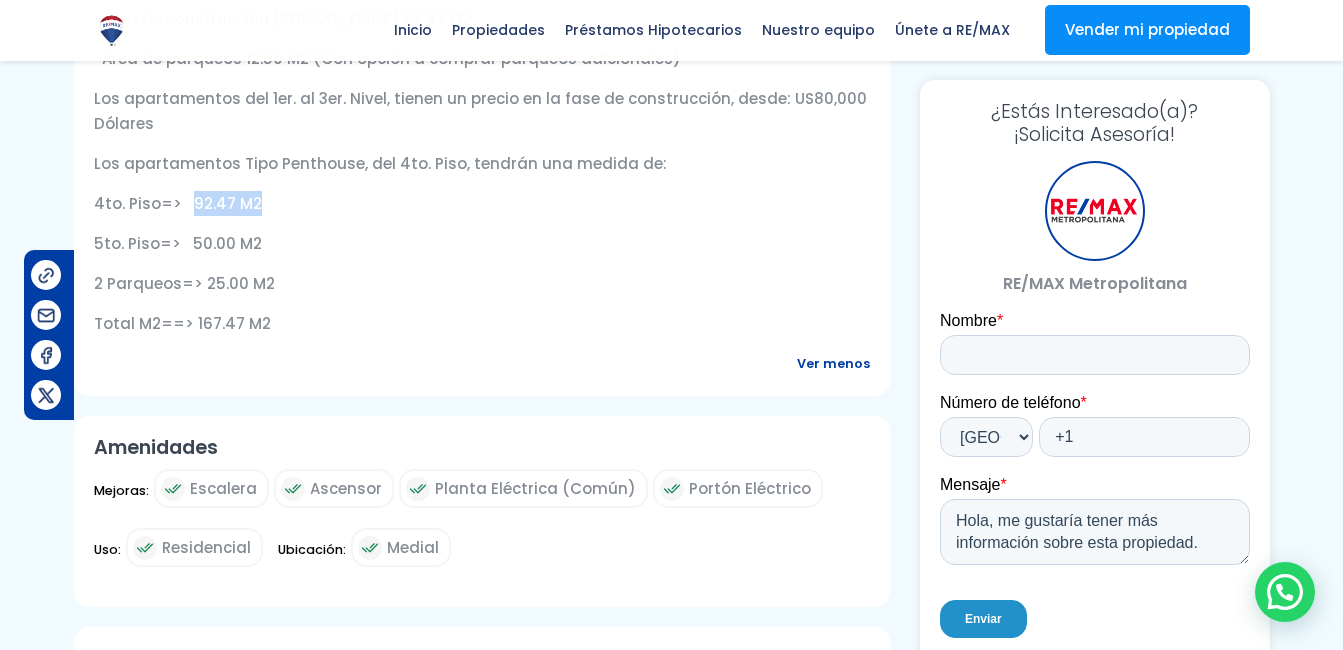 copy on "92.47 M2" 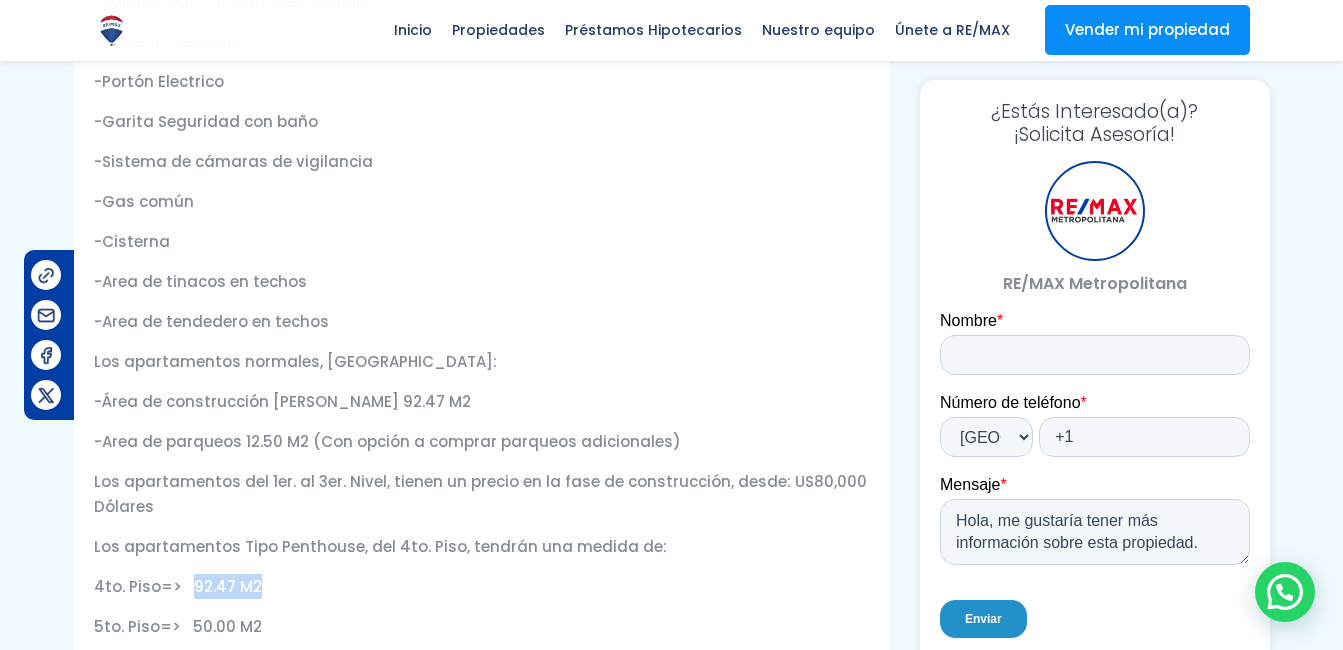 scroll, scrollTop: 1800, scrollLeft: 0, axis: vertical 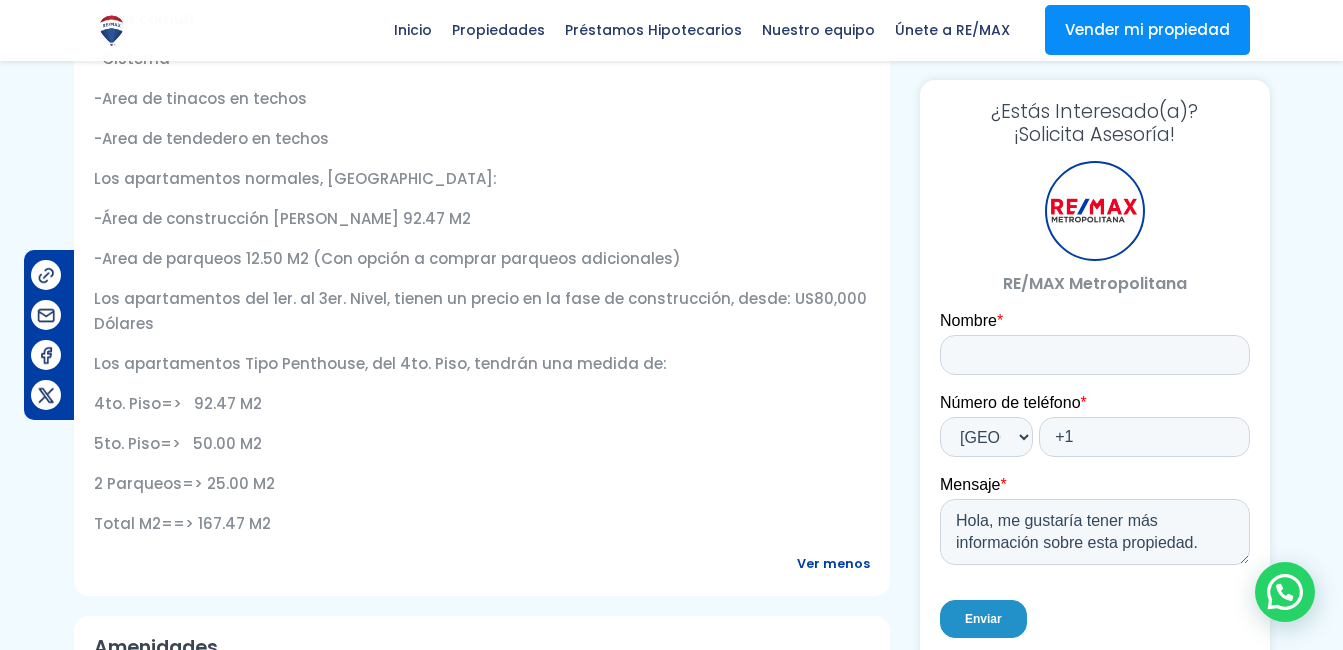 click on "Total M2==> 167.47 M2" at bounding box center (482, 523) 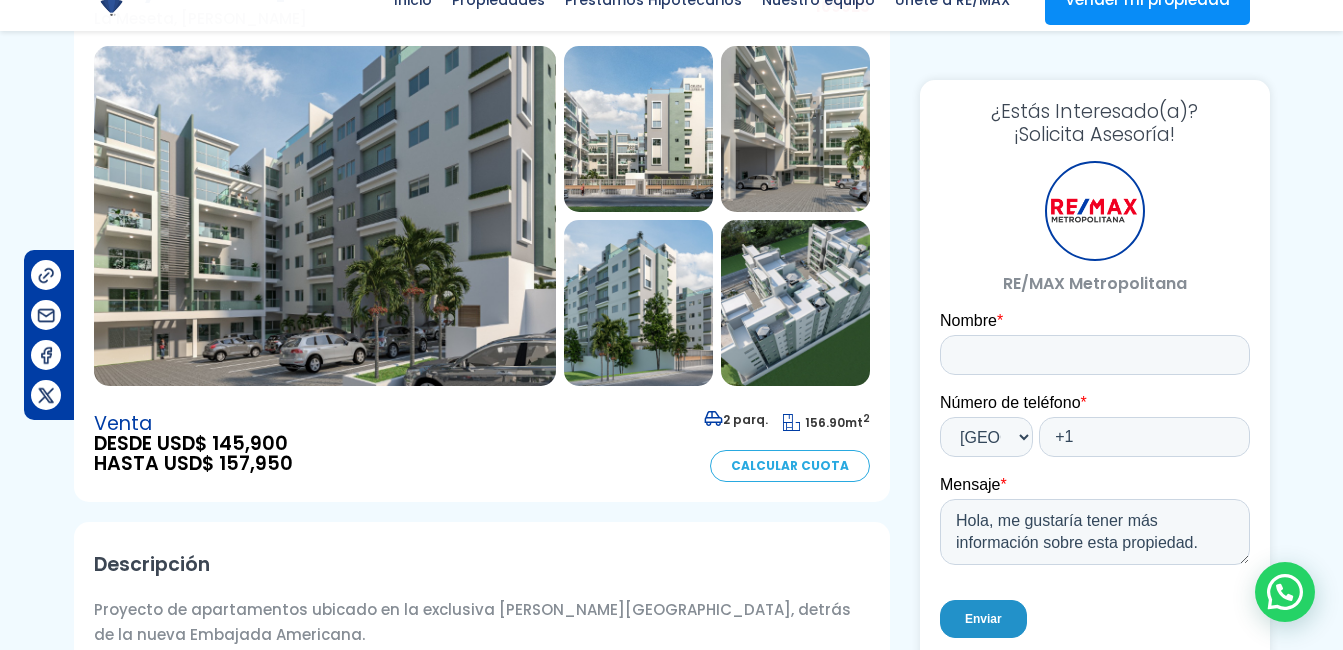 scroll, scrollTop: 200, scrollLeft: 0, axis: vertical 